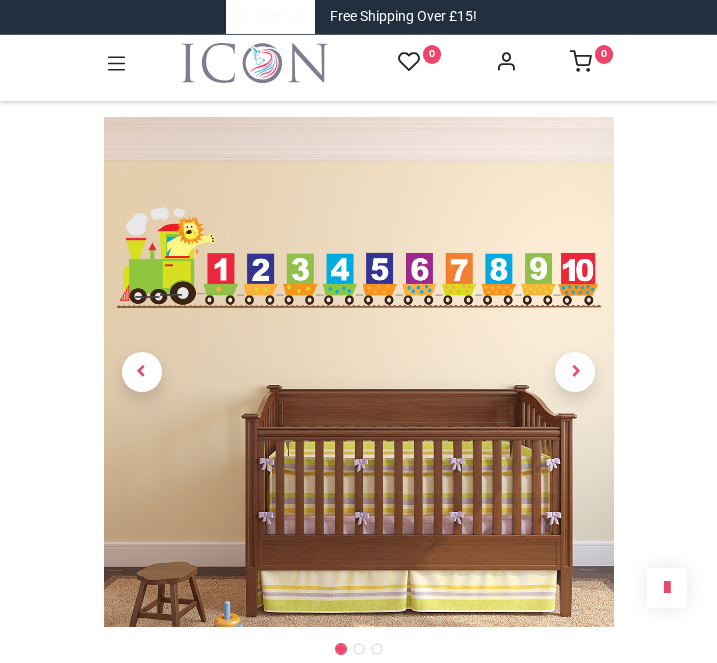 scroll, scrollTop: 0, scrollLeft: 0, axis: both 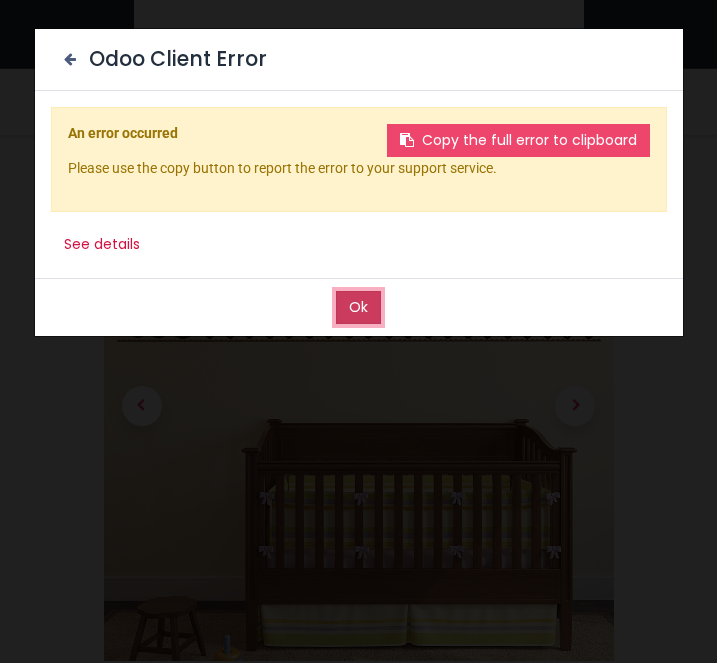 click on "Ok" 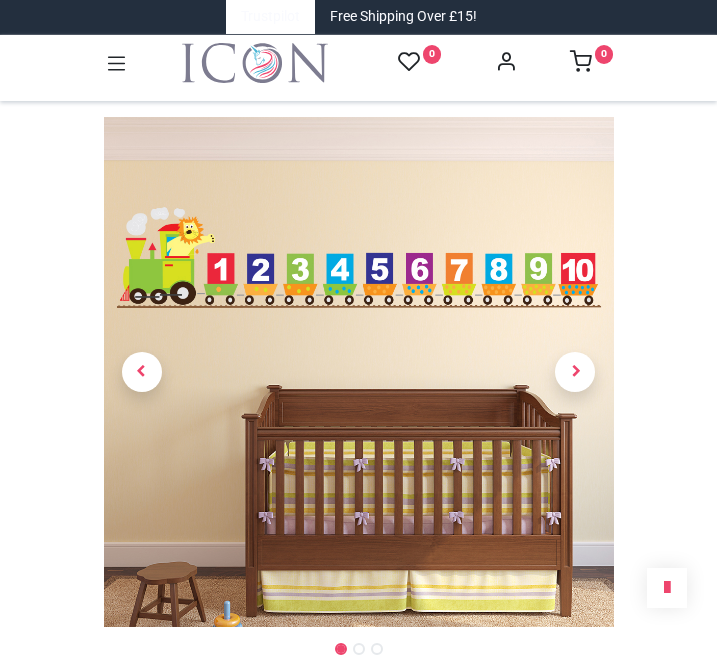 scroll, scrollTop: 0, scrollLeft: 0, axis: both 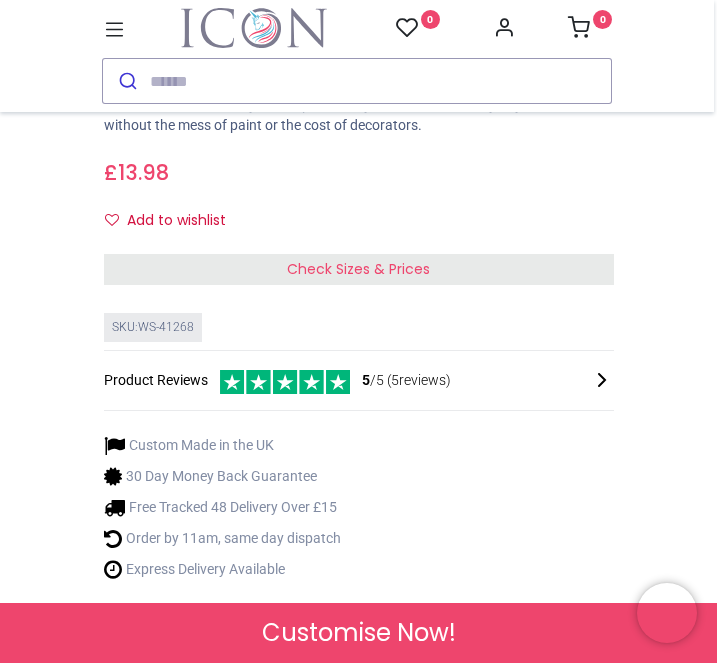 click on "Check Sizes & Prices" at bounding box center (358, 269) 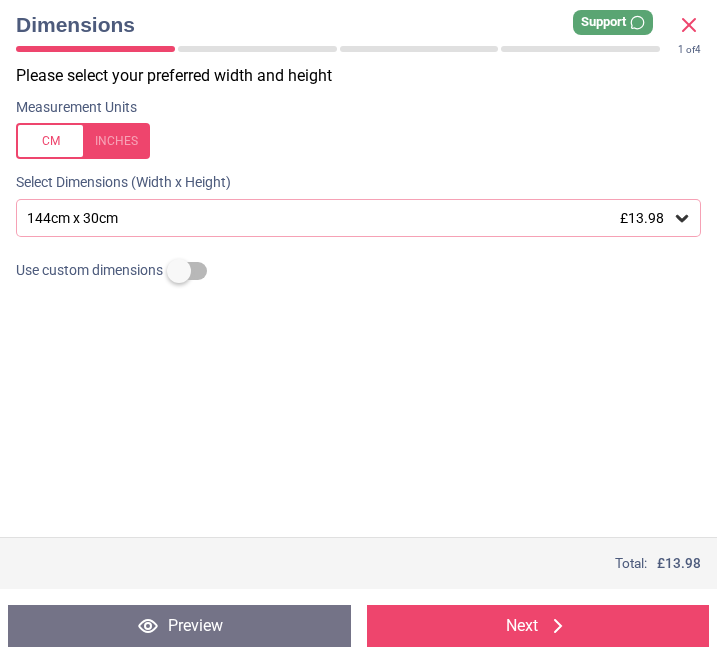 click on "Preview" at bounding box center [179, 626] 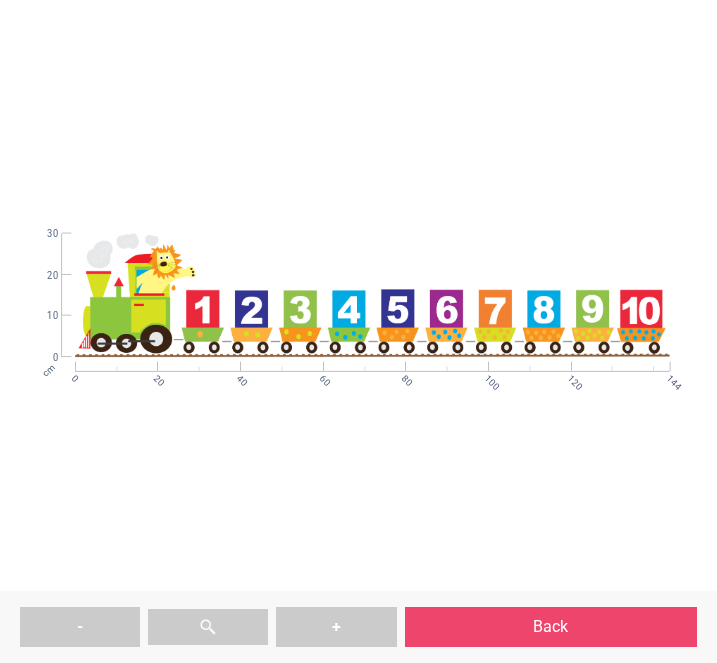 click on "cm 0 20 40 60 80 100 120 144 0 10 20 30" at bounding box center [372, 296] 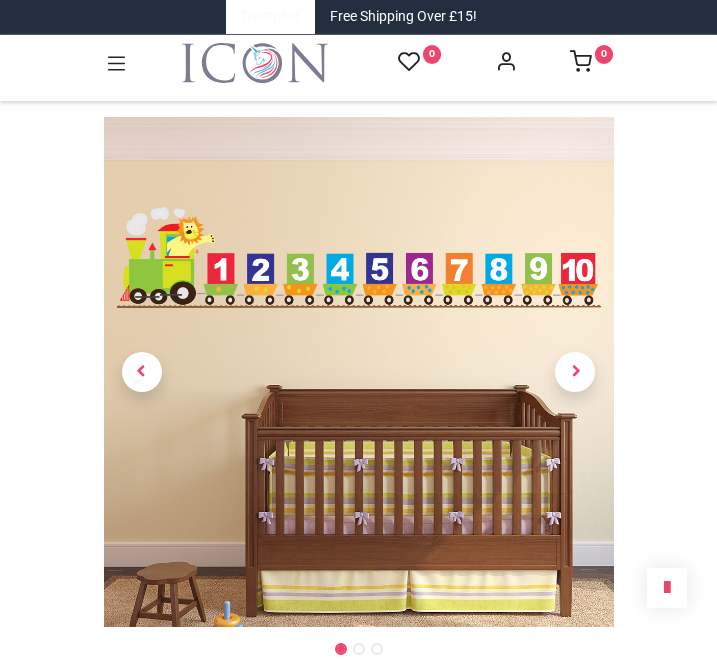 scroll, scrollTop: 0, scrollLeft: 0, axis: both 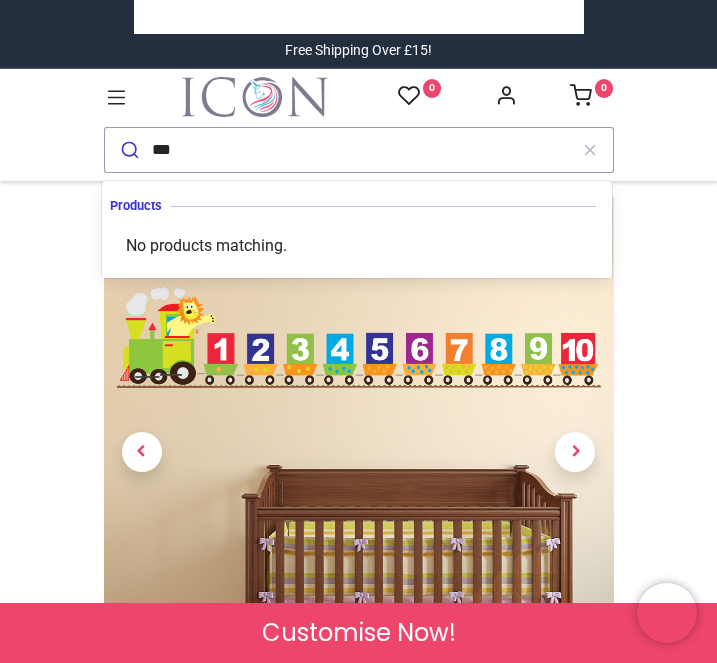 type on "***" 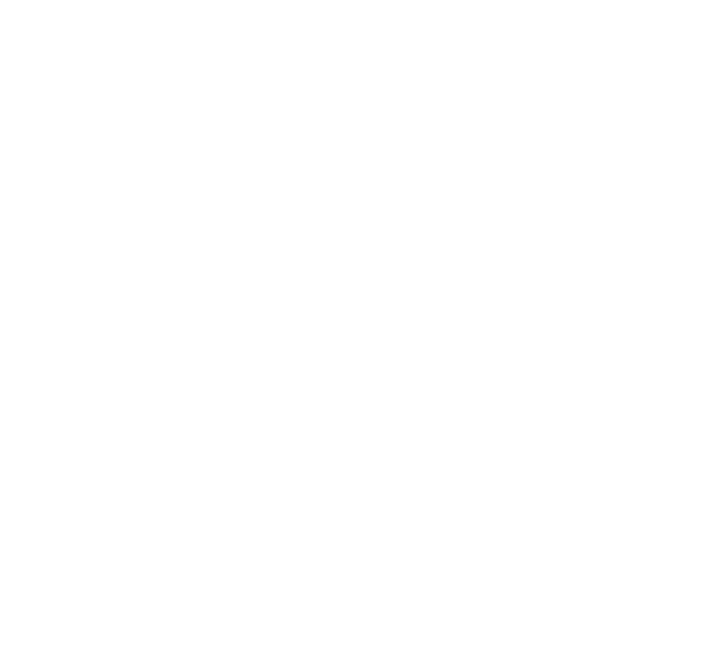 scroll, scrollTop: 0, scrollLeft: 0, axis: both 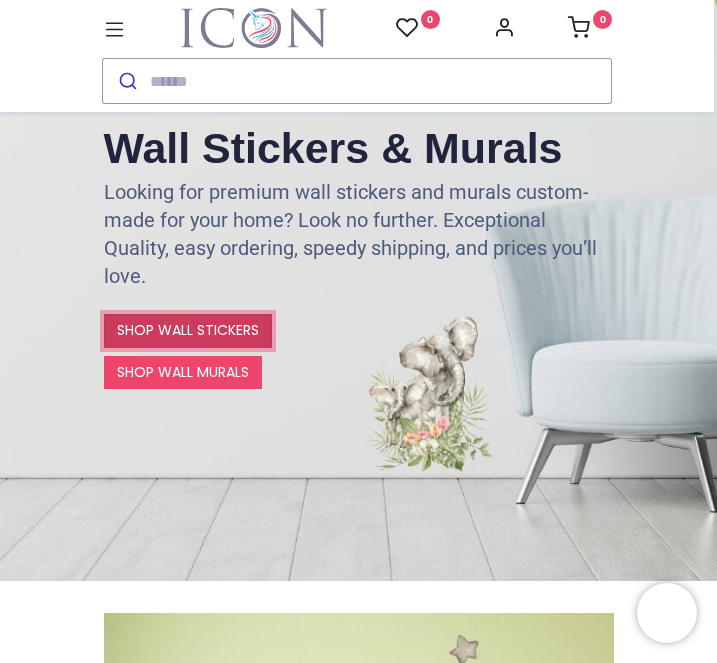 click on "SHOP WALL STICKERS" at bounding box center [188, 331] 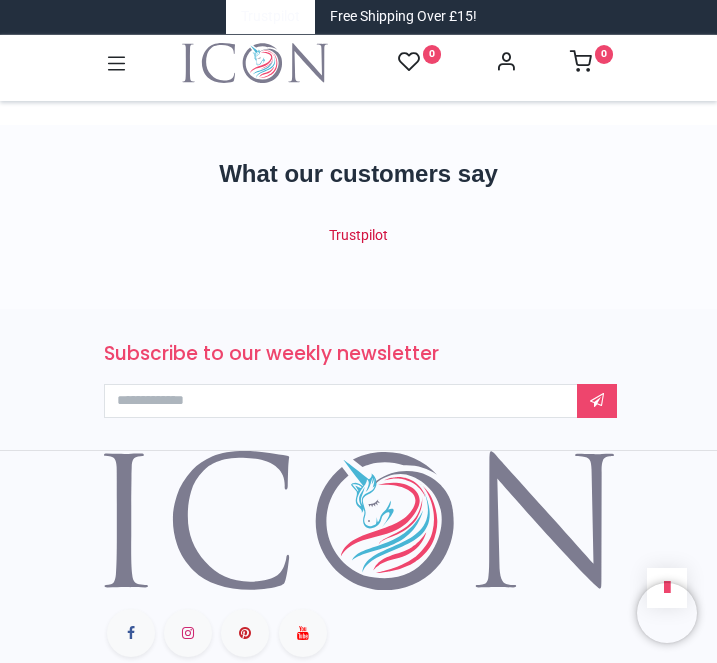 scroll, scrollTop: 0, scrollLeft: 0, axis: both 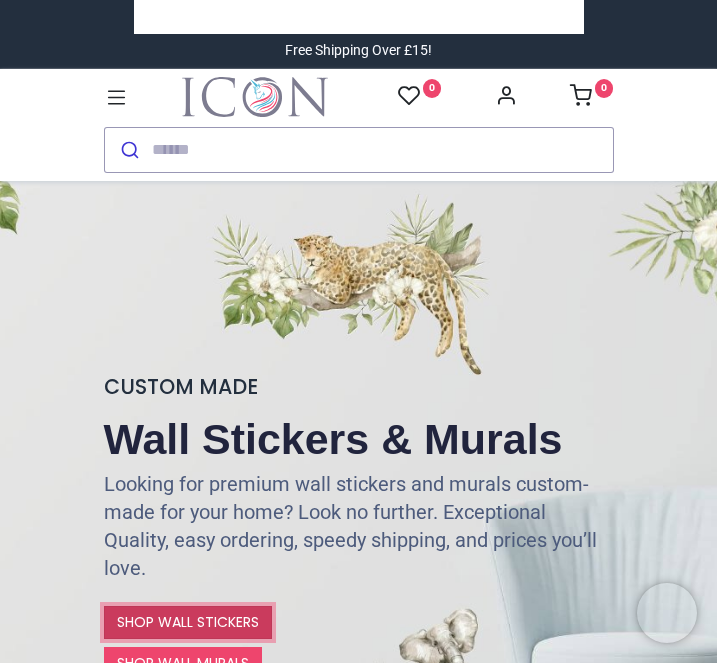click on "SHOP WALL STICKERS" at bounding box center [188, 623] 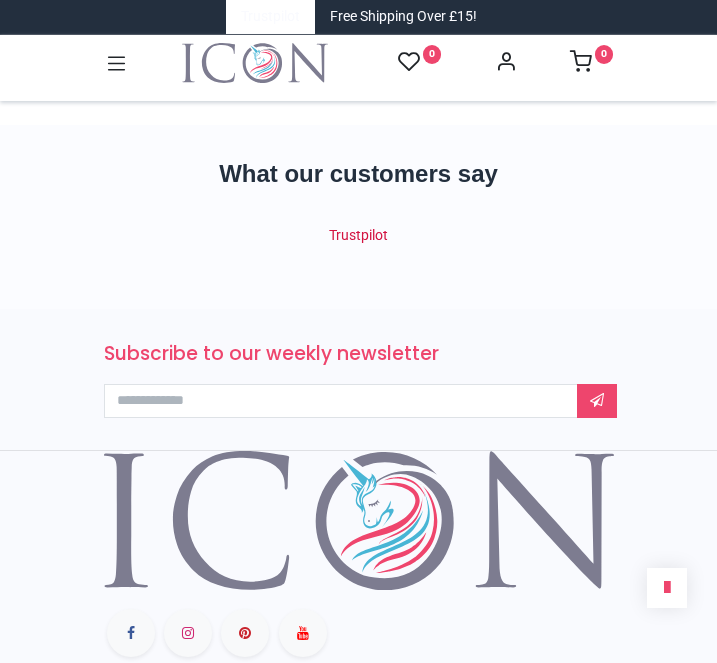 scroll, scrollTop: 0, scrollLeft: 0, axis: both 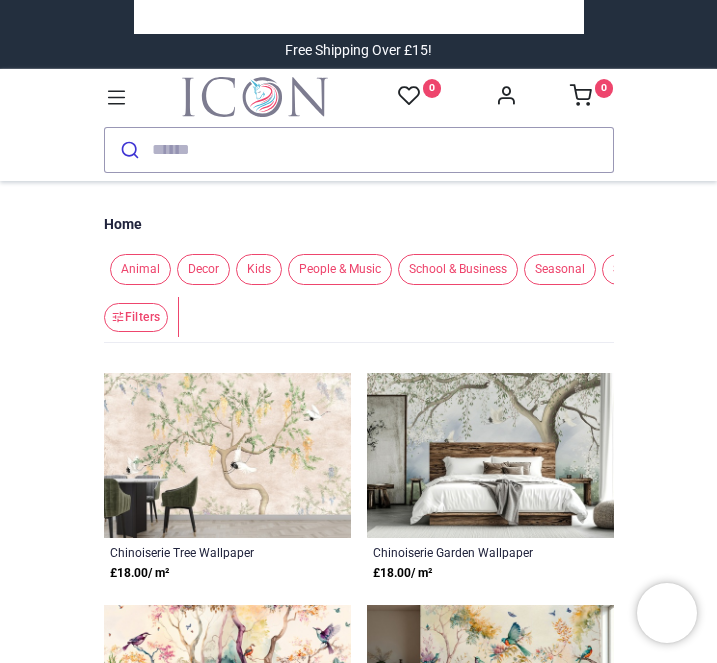 click on "Kids" at bounding box center (259, 269) 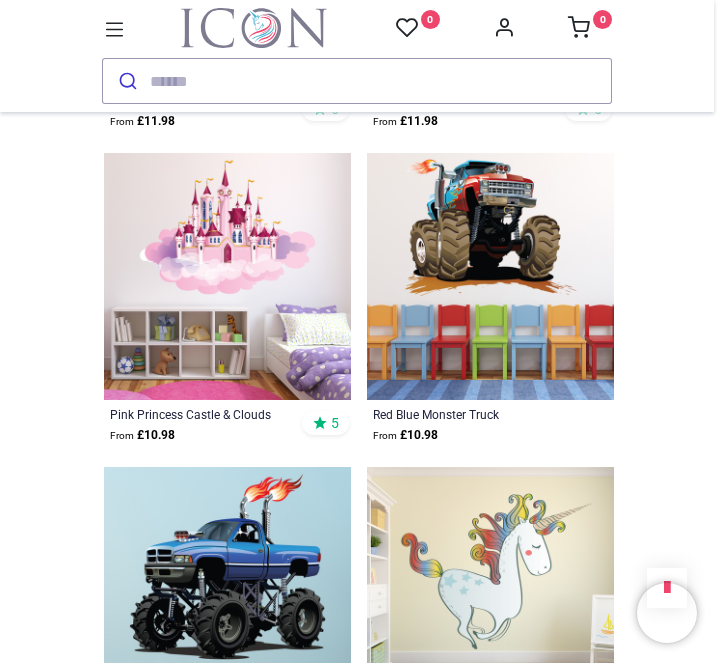 scroll, scrollTop: 7708, scrollLeft: 0, axis: vertical 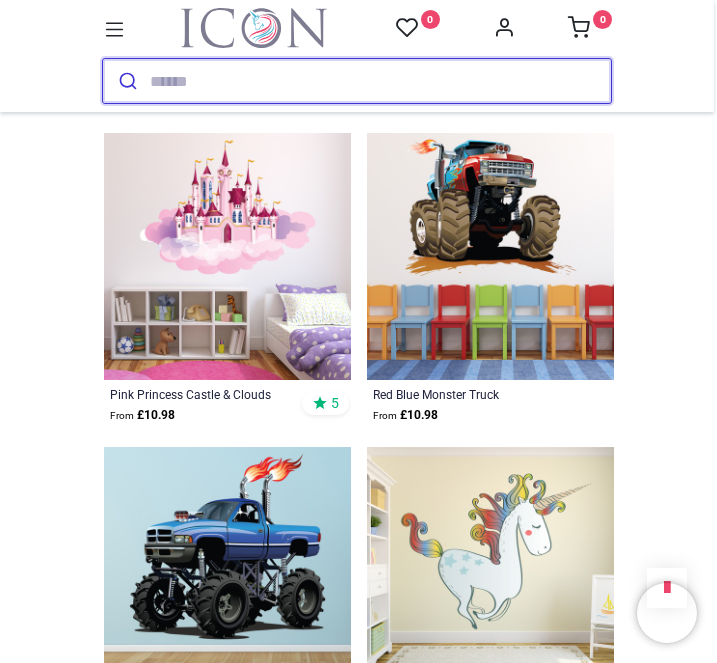 click at bounding box center [380, 81] 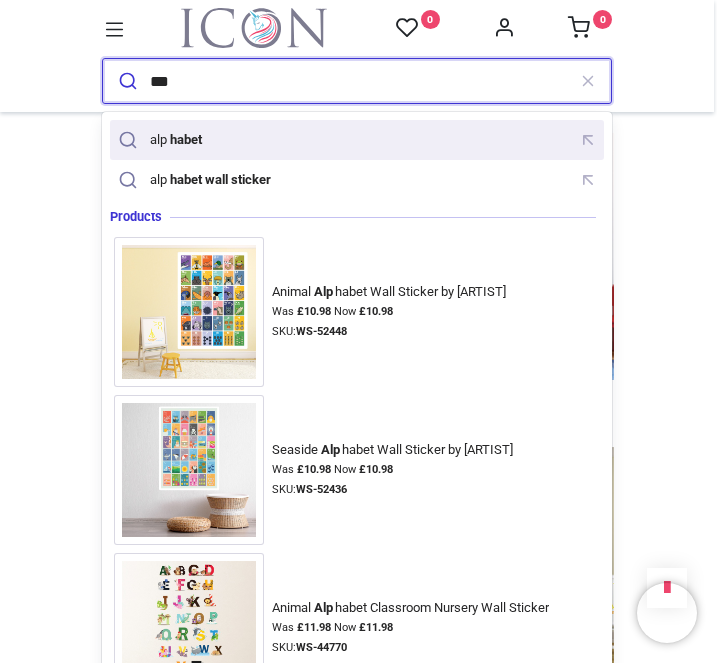 click on "alp habet" at bounding box center (357, 140) 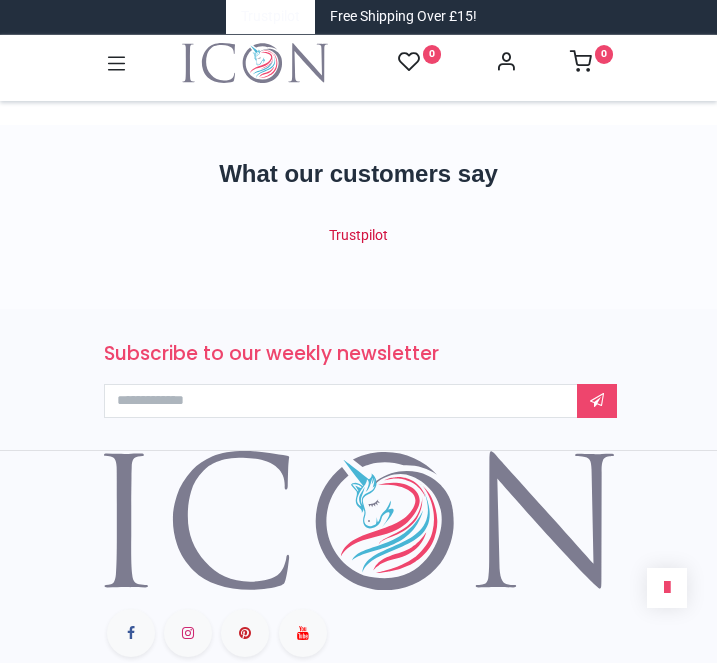 scroll, scrollTop: 0, scrollLeft: 0, axis: both 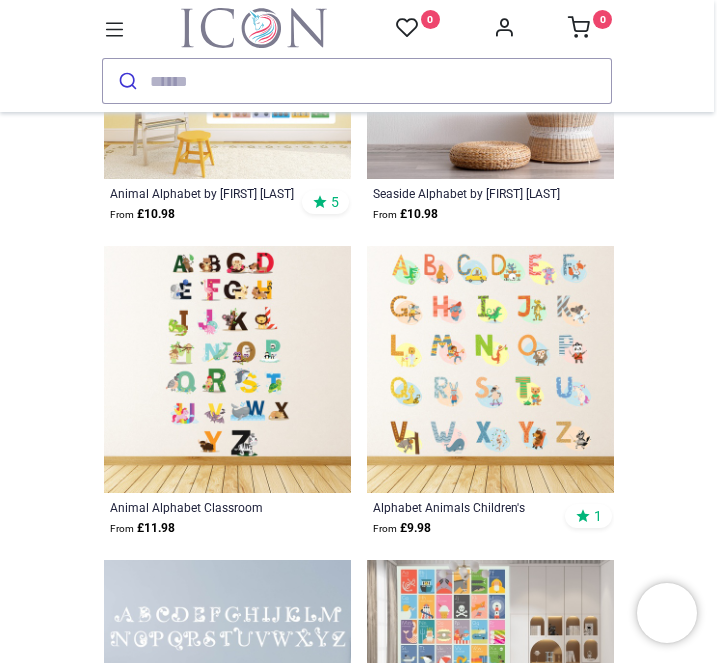 click at bounding box center [490, 369] 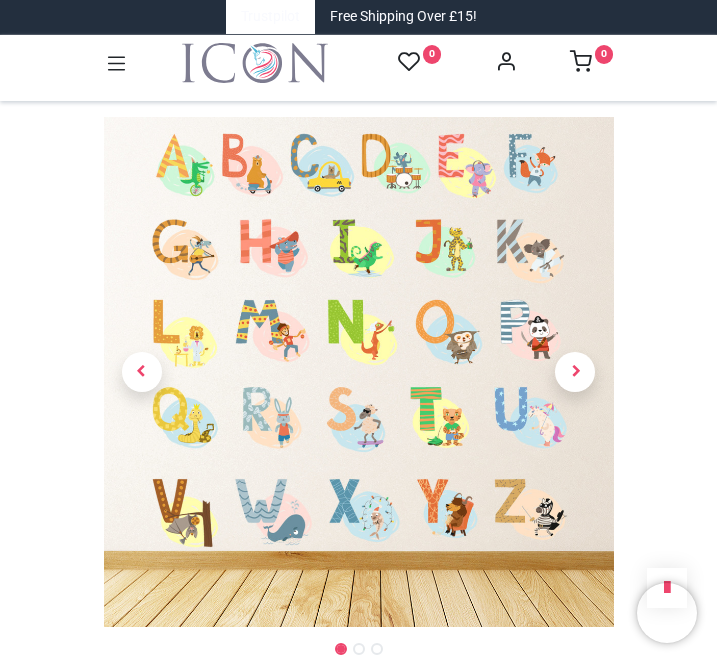 scroll, scrollTop: 0, scrollLeft: 0, axis: both 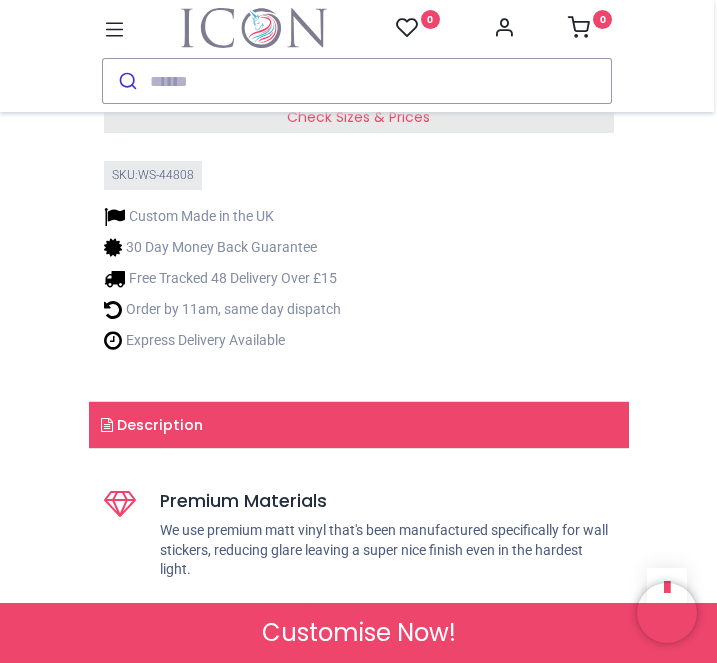 click on "Description" at bounding box center [359, 425] 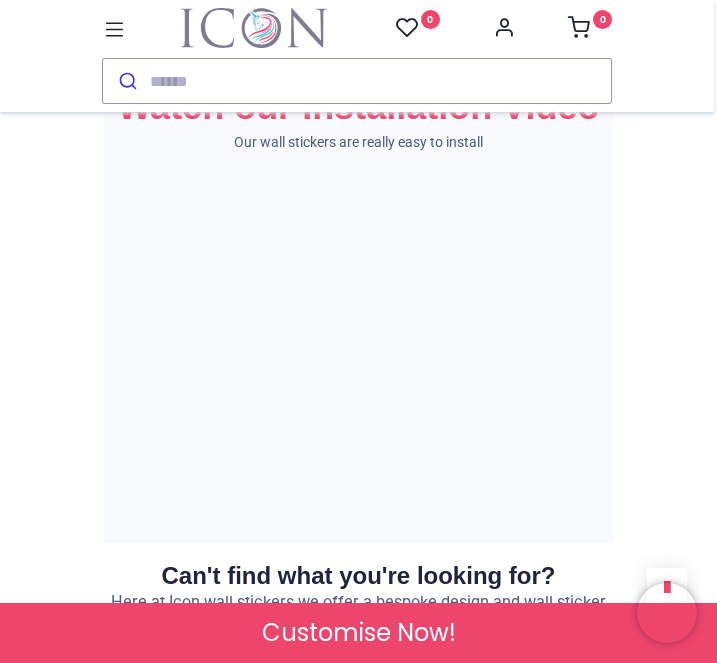 scroll, scrollTop: 1759, scrollLeft: 0, axis: vertical 